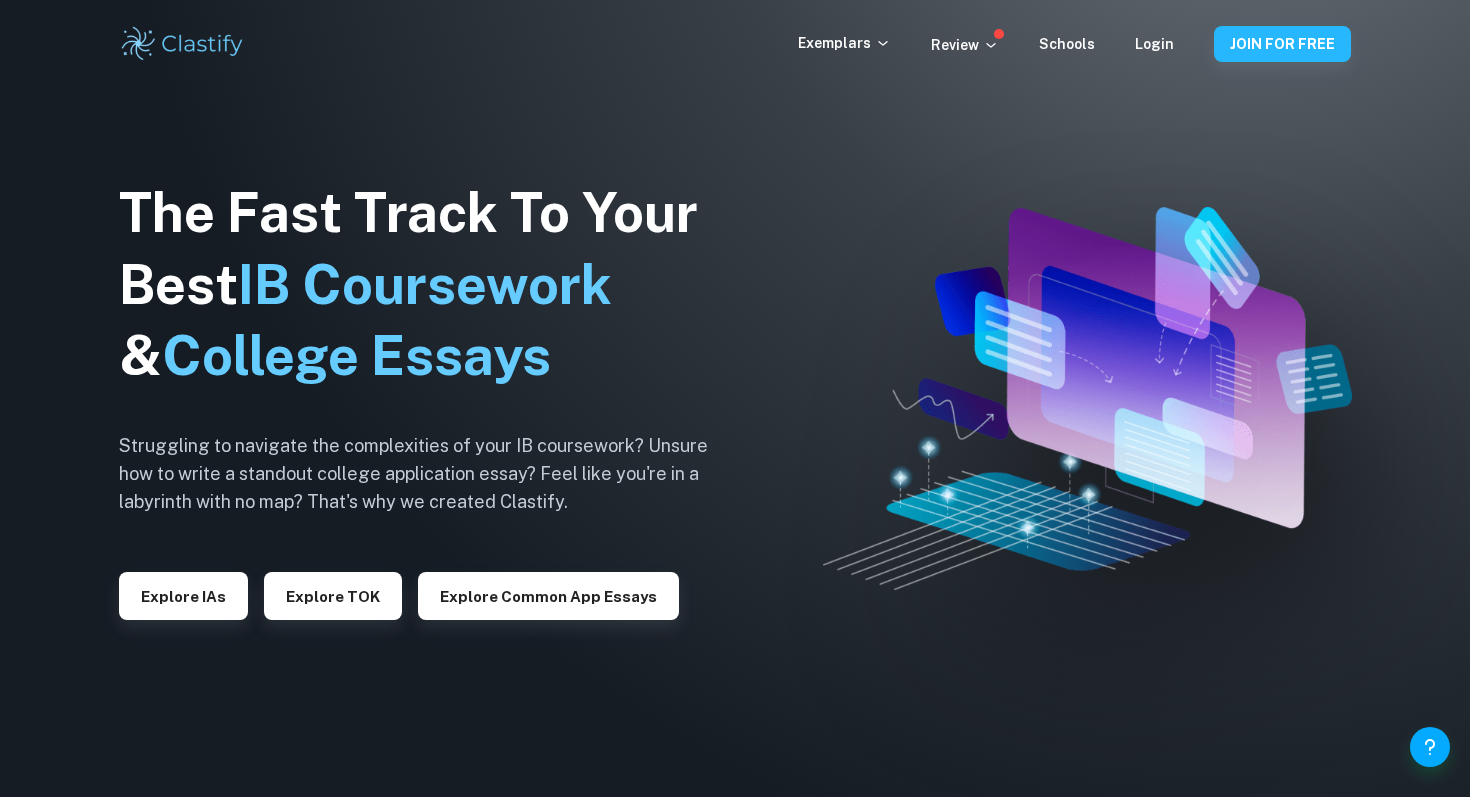 scroll, scrollTop: 0, scrollLeft: 0, axis: both 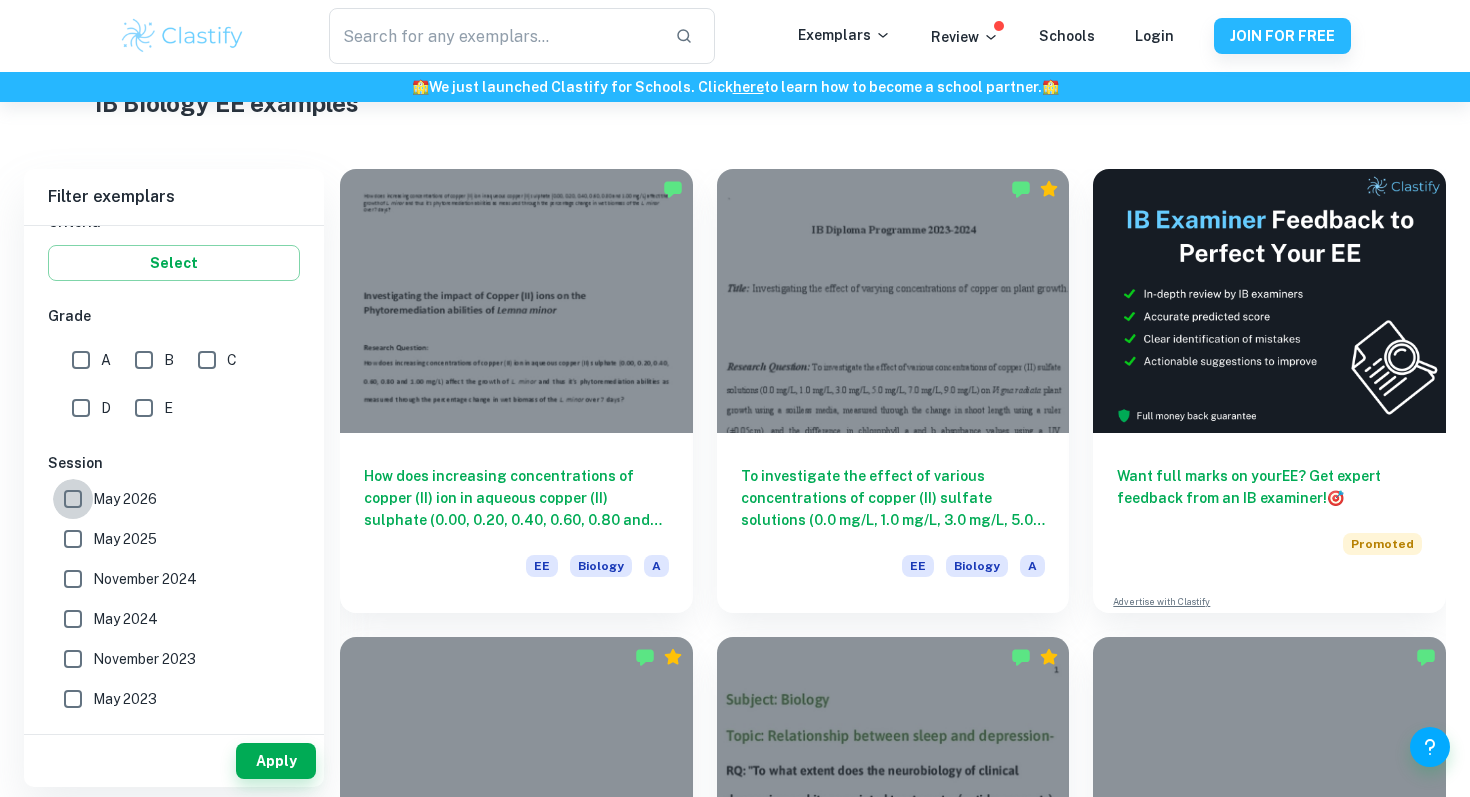 click on "May 2026" at bounding box center (73, 499) 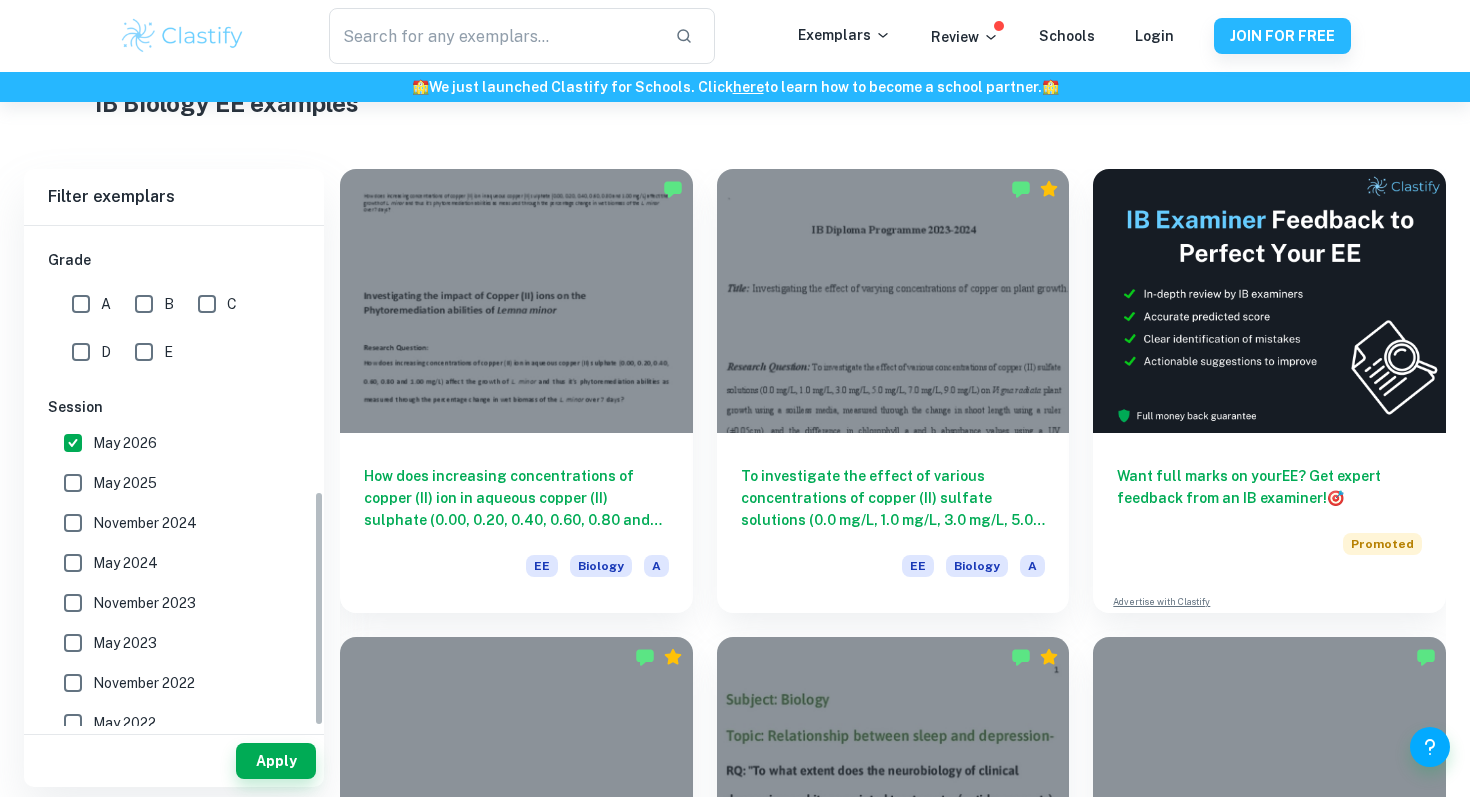 scroll, scrollTop: 560, scrollLeft: 0, axis: vertical 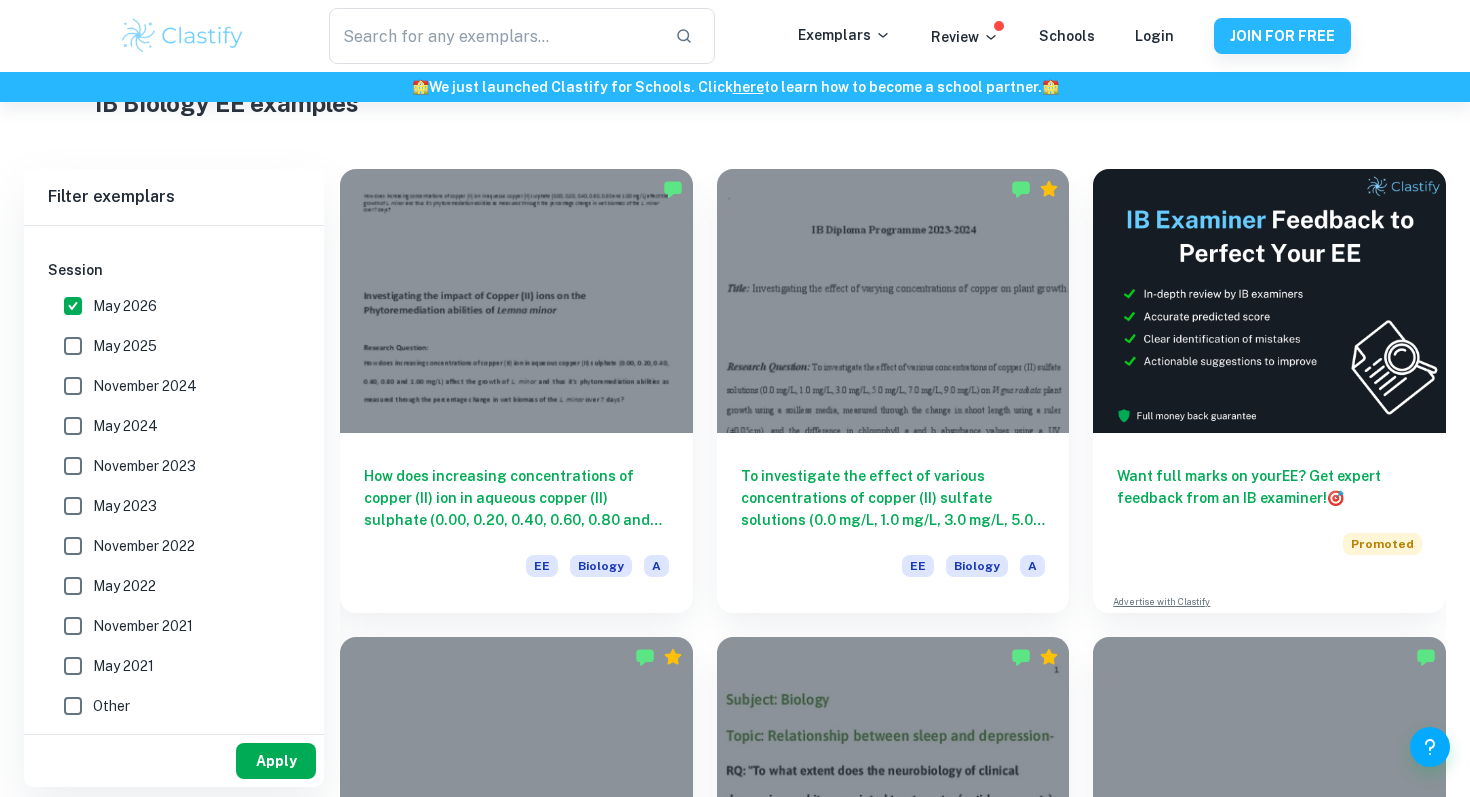 click on "Apply" at bounding box center [276, 761] 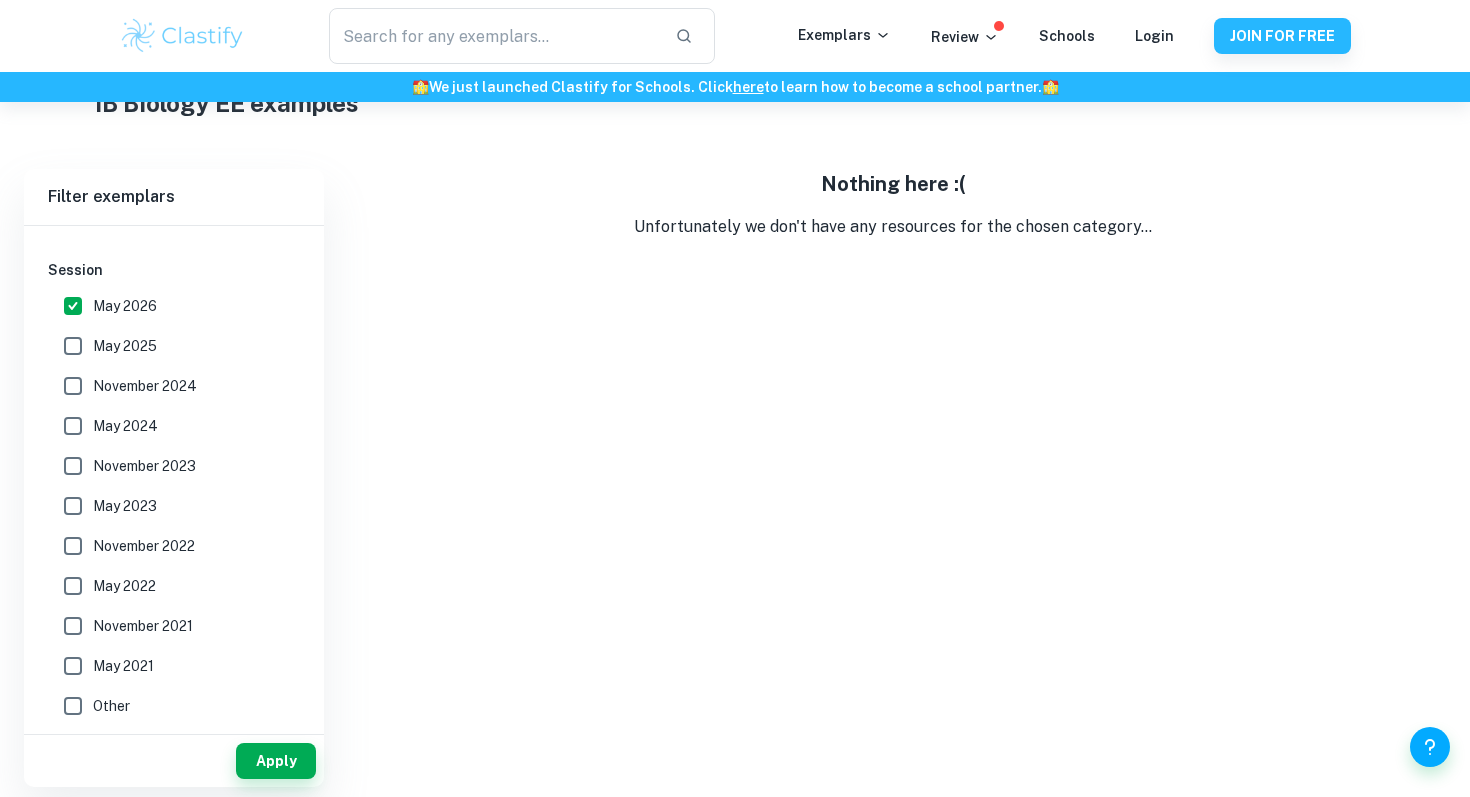 click on "May 2025" at bounding box center [125, 306] 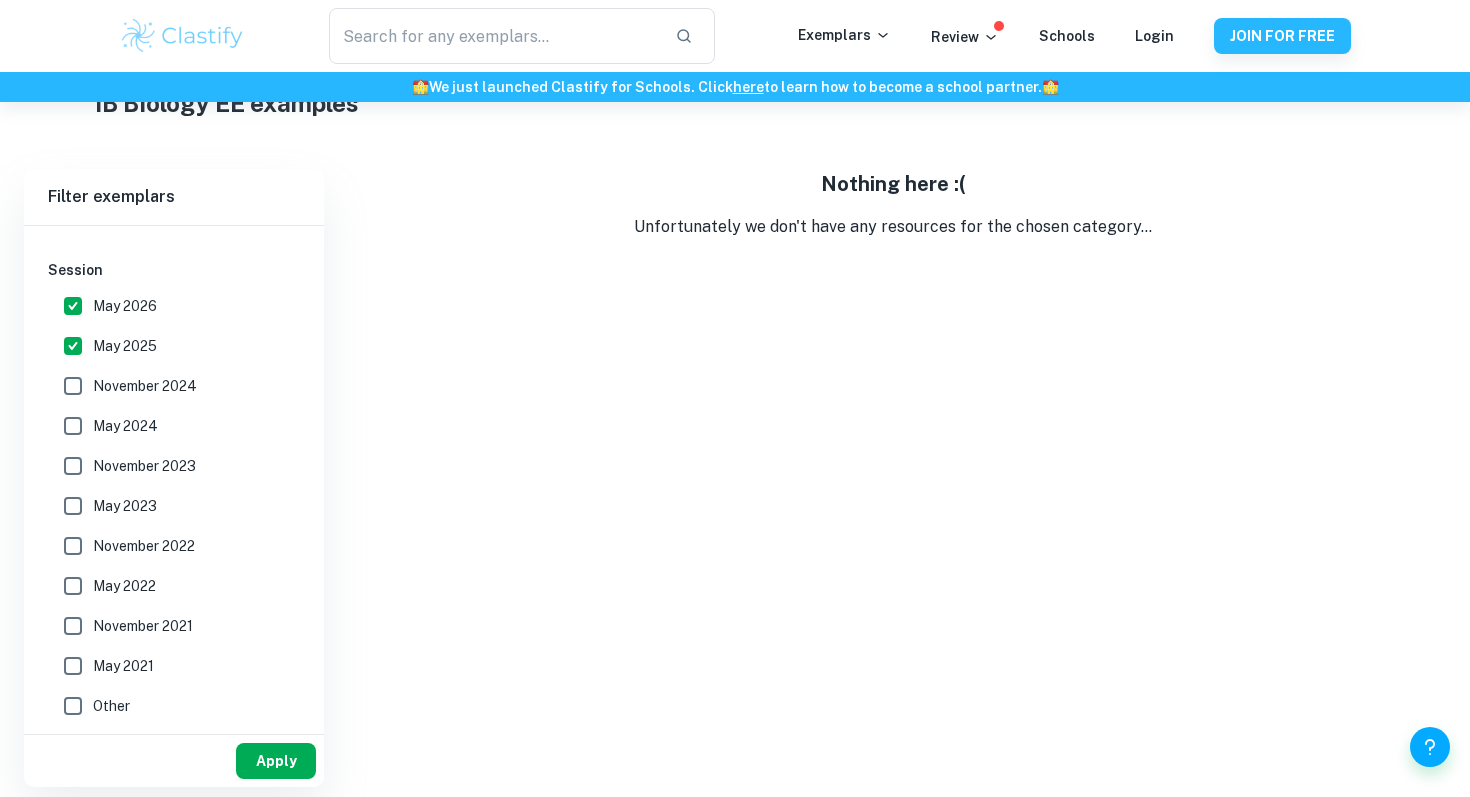 click on "Apply" at bounding box center (276, 761) 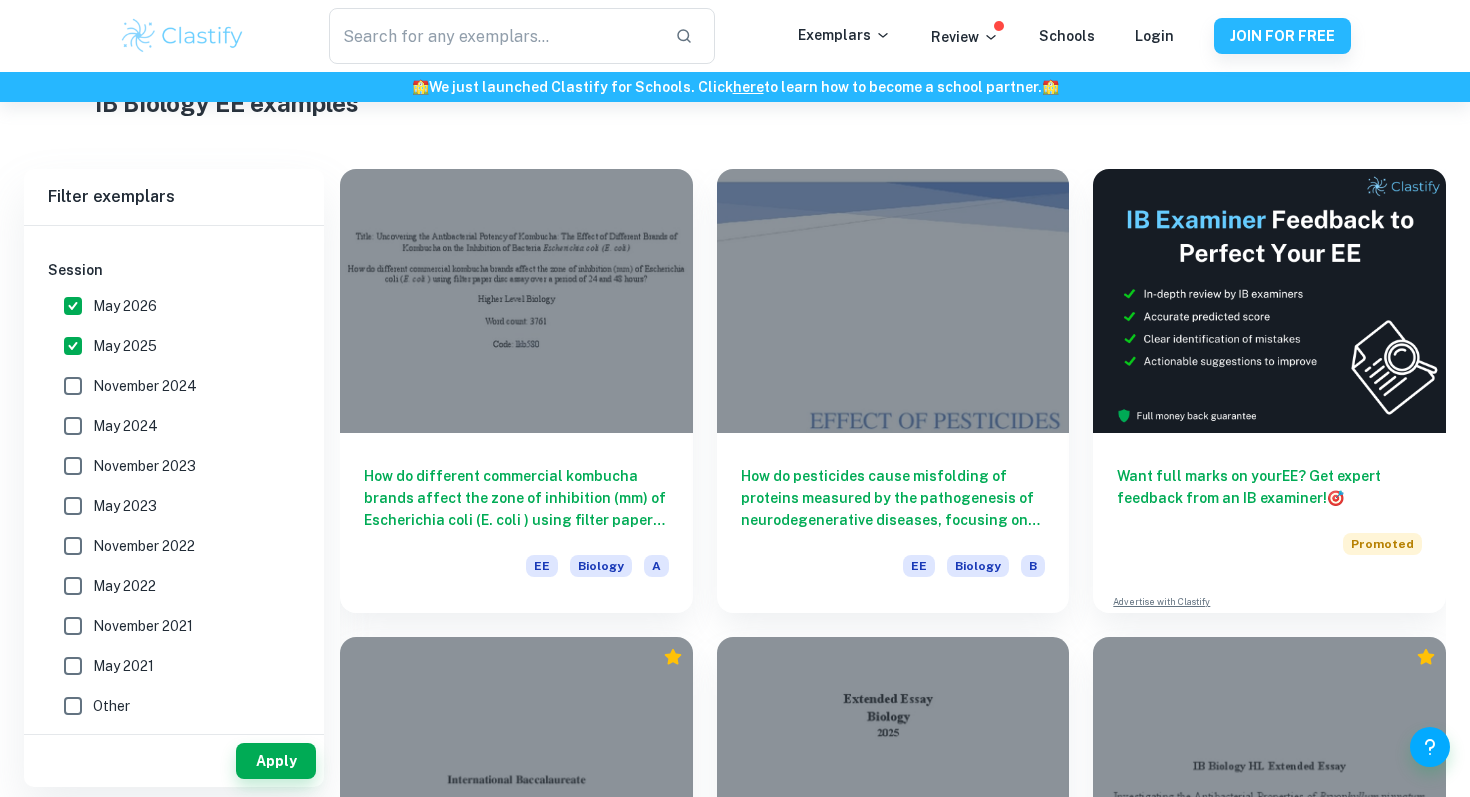 scroll, scrollTop: 109, scrollLeft: 0, axis: vertical 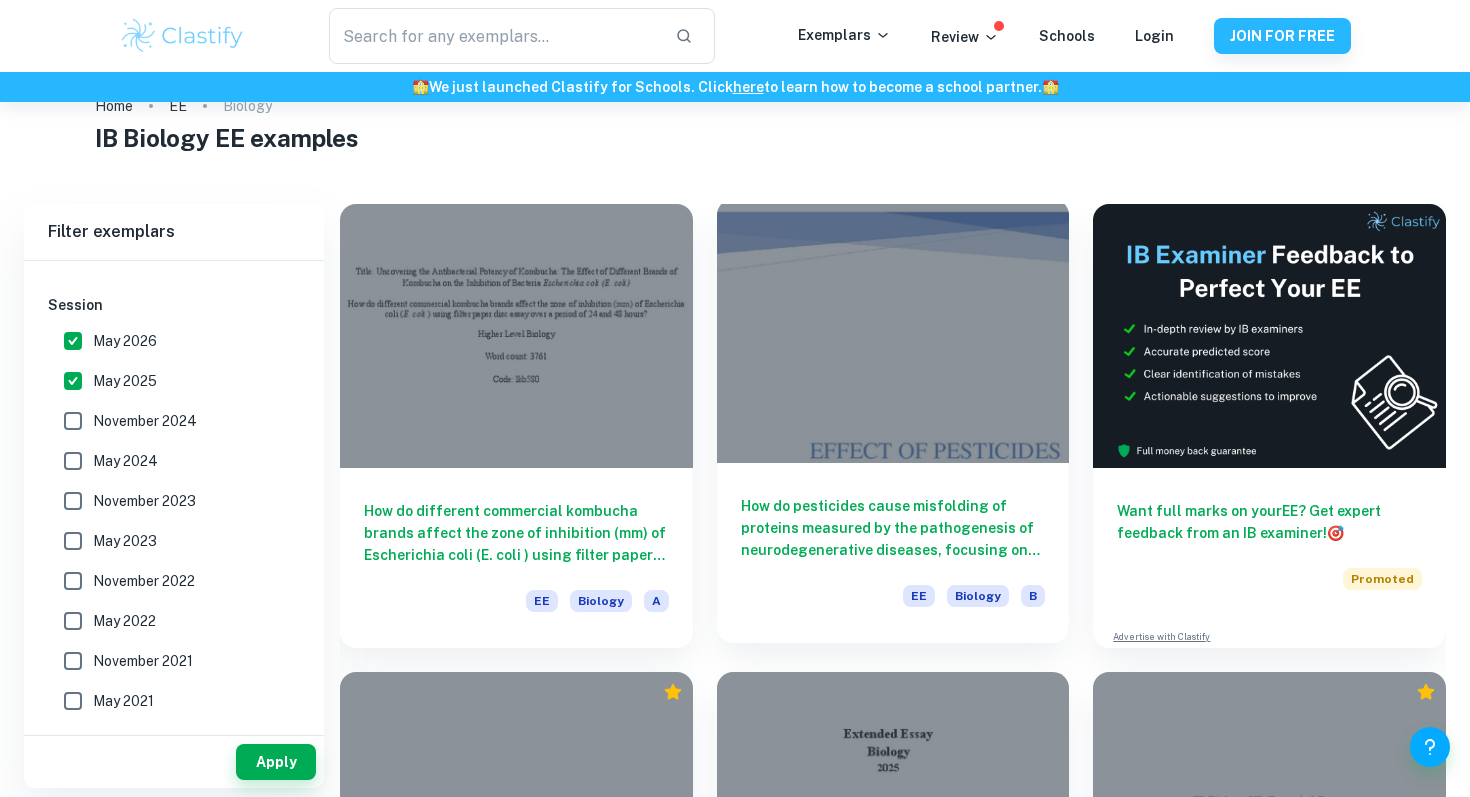 click on "How do pesticides cause misfolding of proteins measured by the pathogenesis of neurodegenerative diseases, focusing on Parkinson’s?" at bounding box center [893, 528] 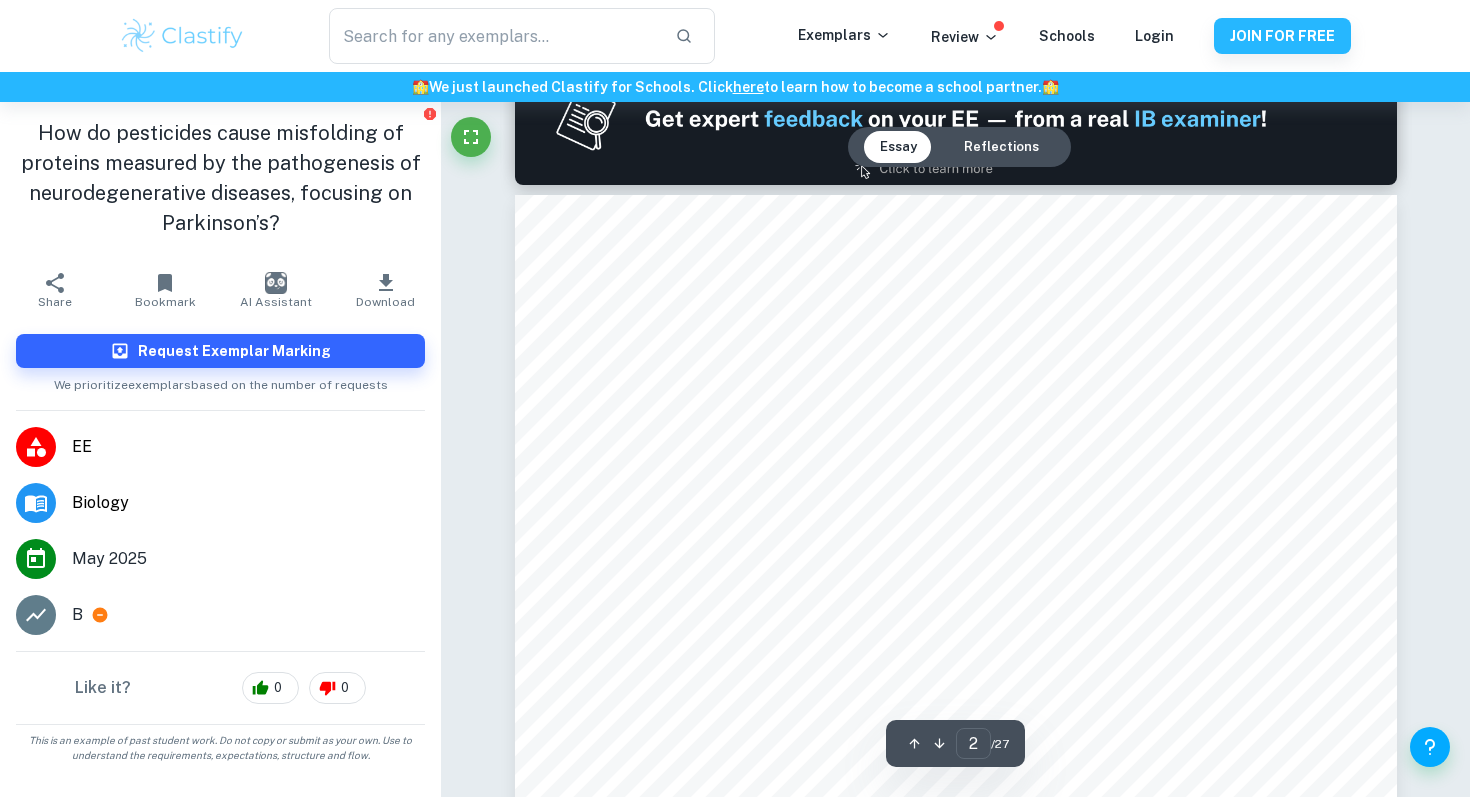 scroll, scrollTop: 1238, scrollLeft: 0, axis: vertical 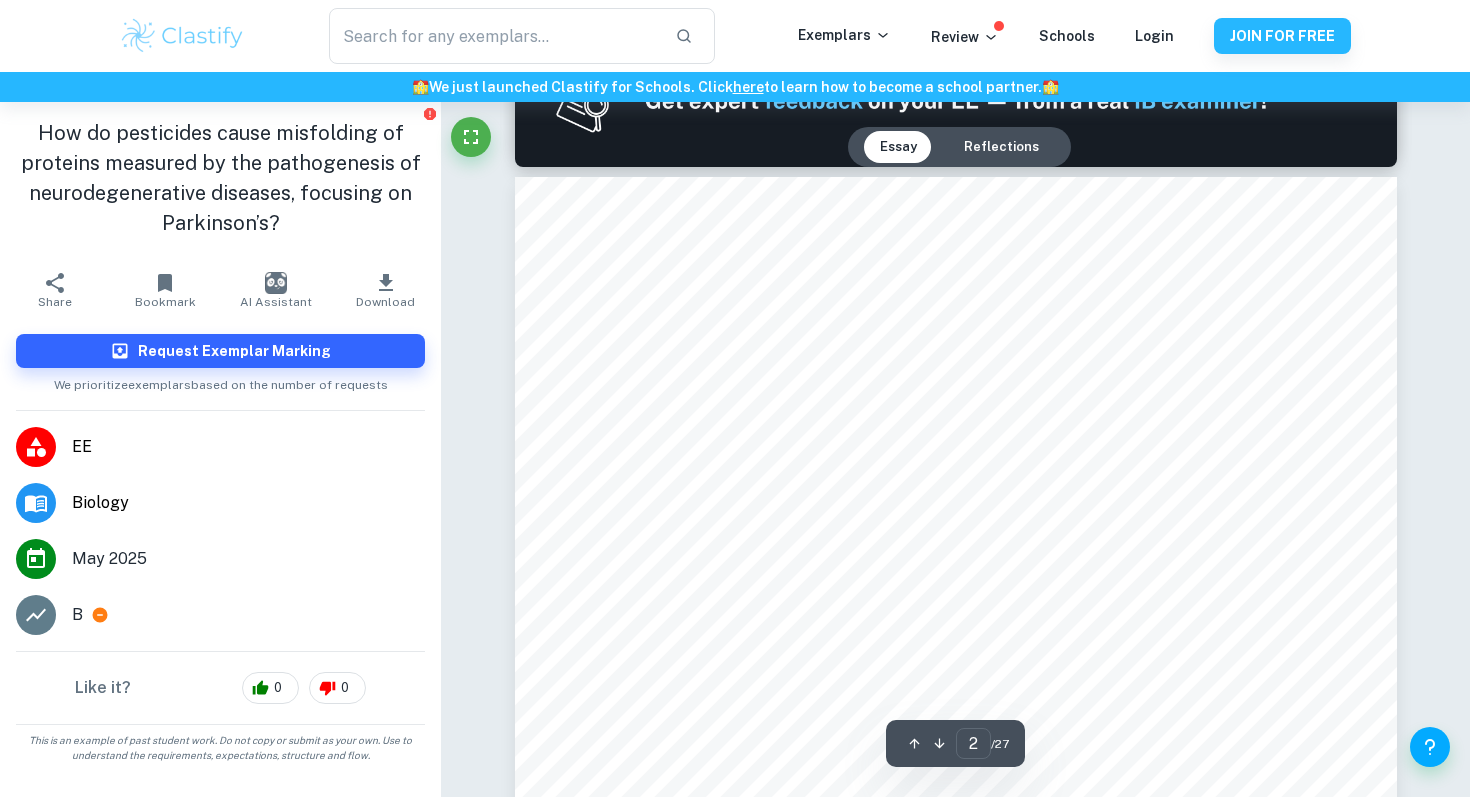 click on "Reflections" at bounding box center (1001, 147) 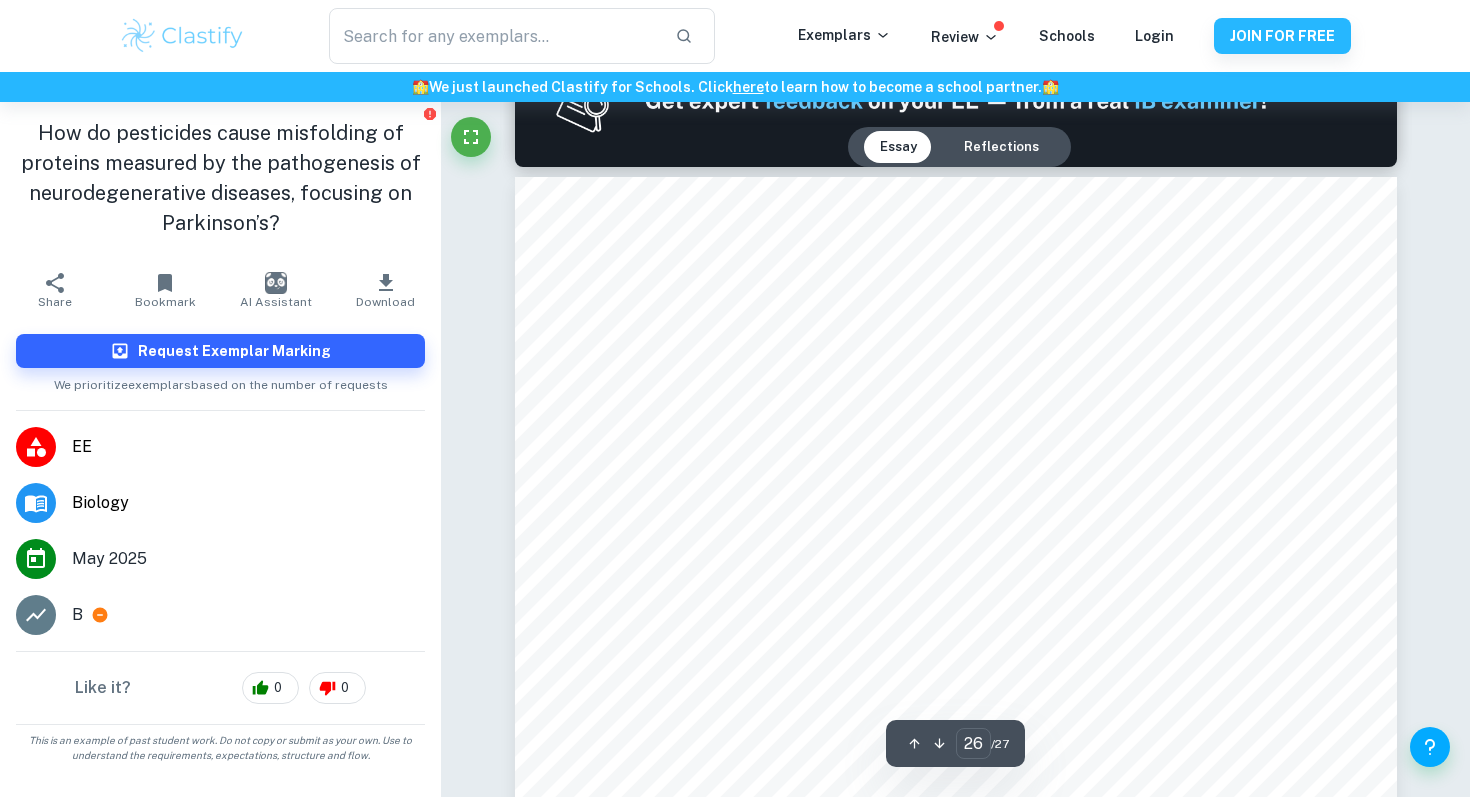 scroll, scrollTop: 29059, scrollLeft: 0, axis: vertical 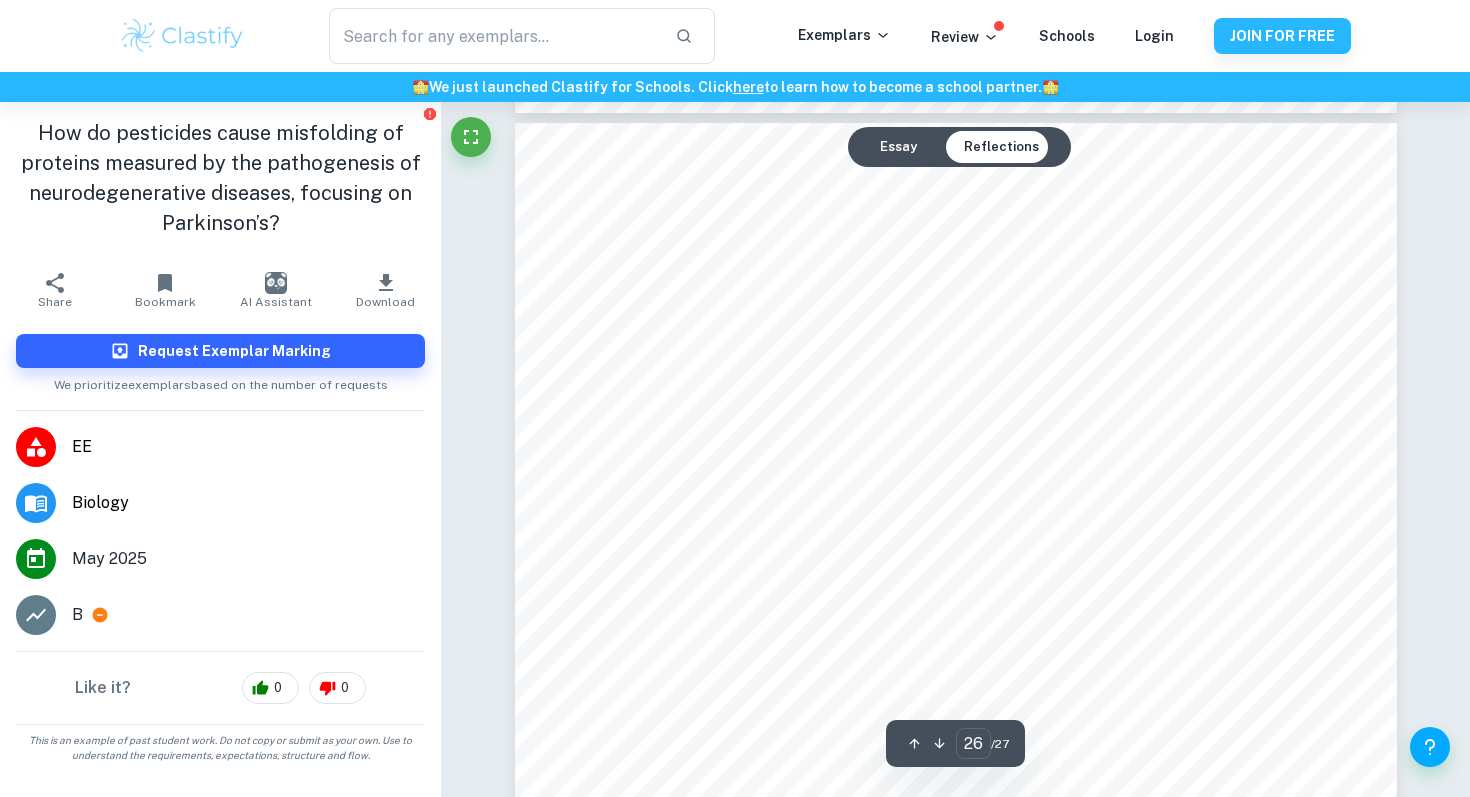 click on "Essay" at bounding box center (898, 147) 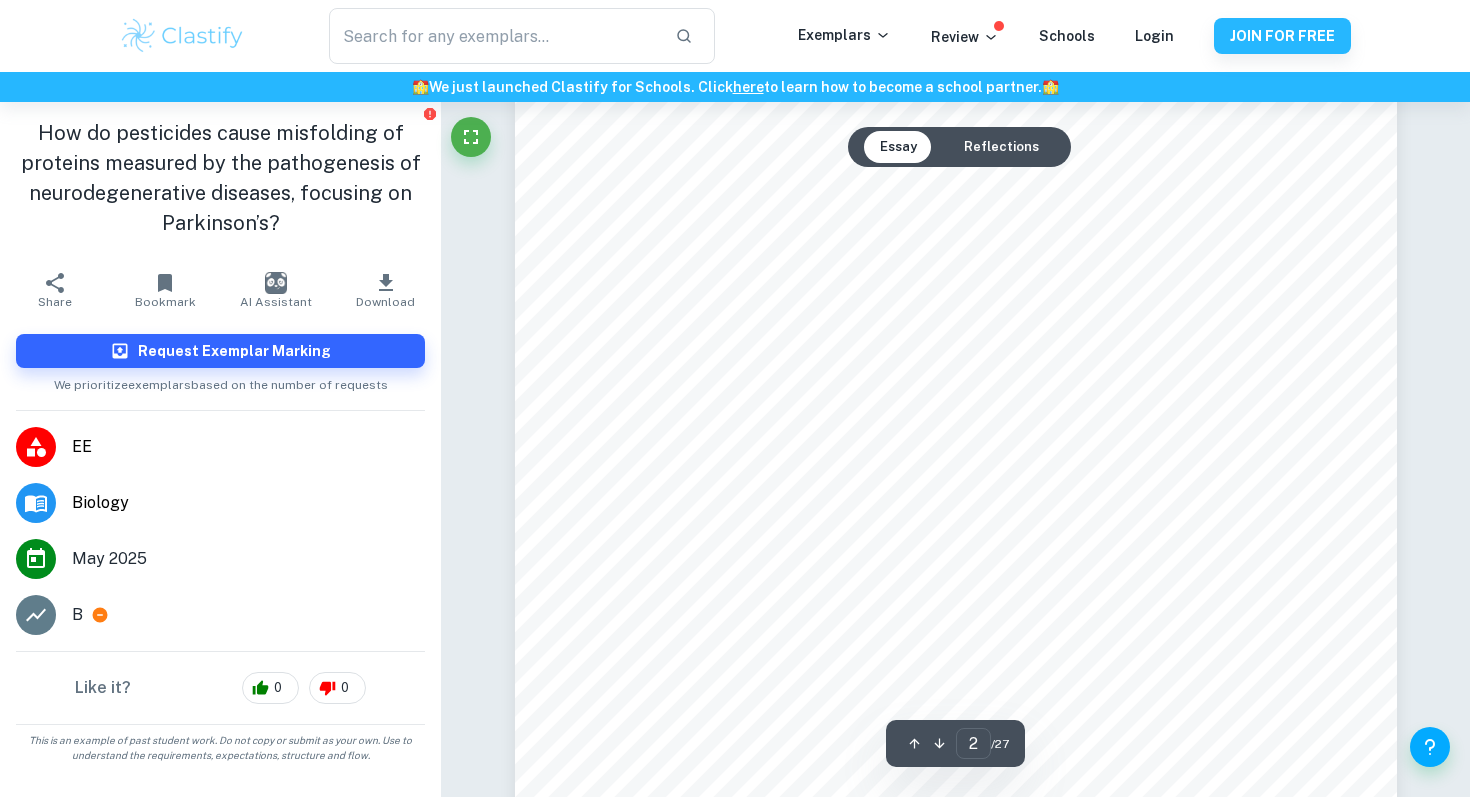 scroll, scrollTop: 1605, scrollLeft: 0, axis: vertical 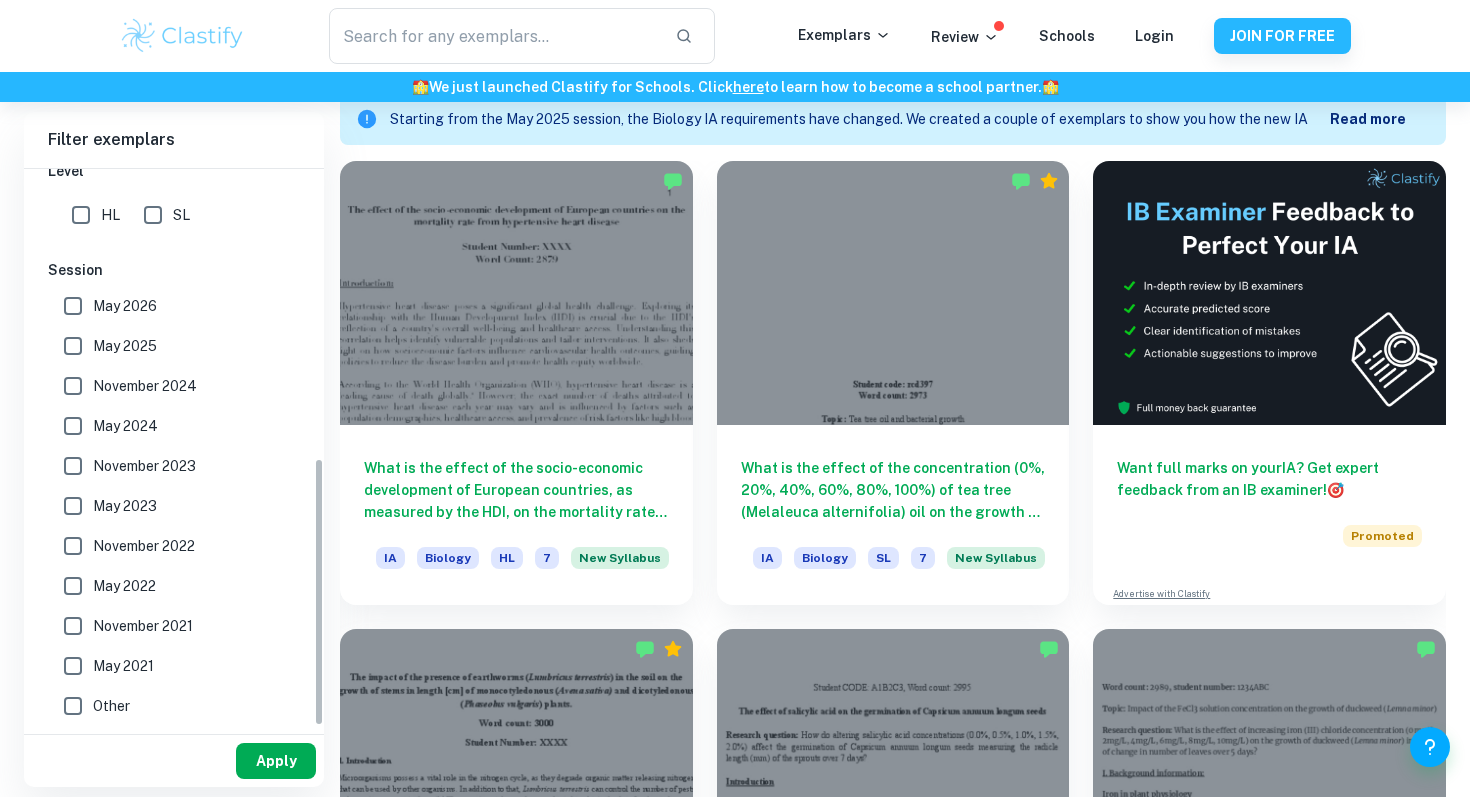 click on "Apply" at bounding box center (276, 761) 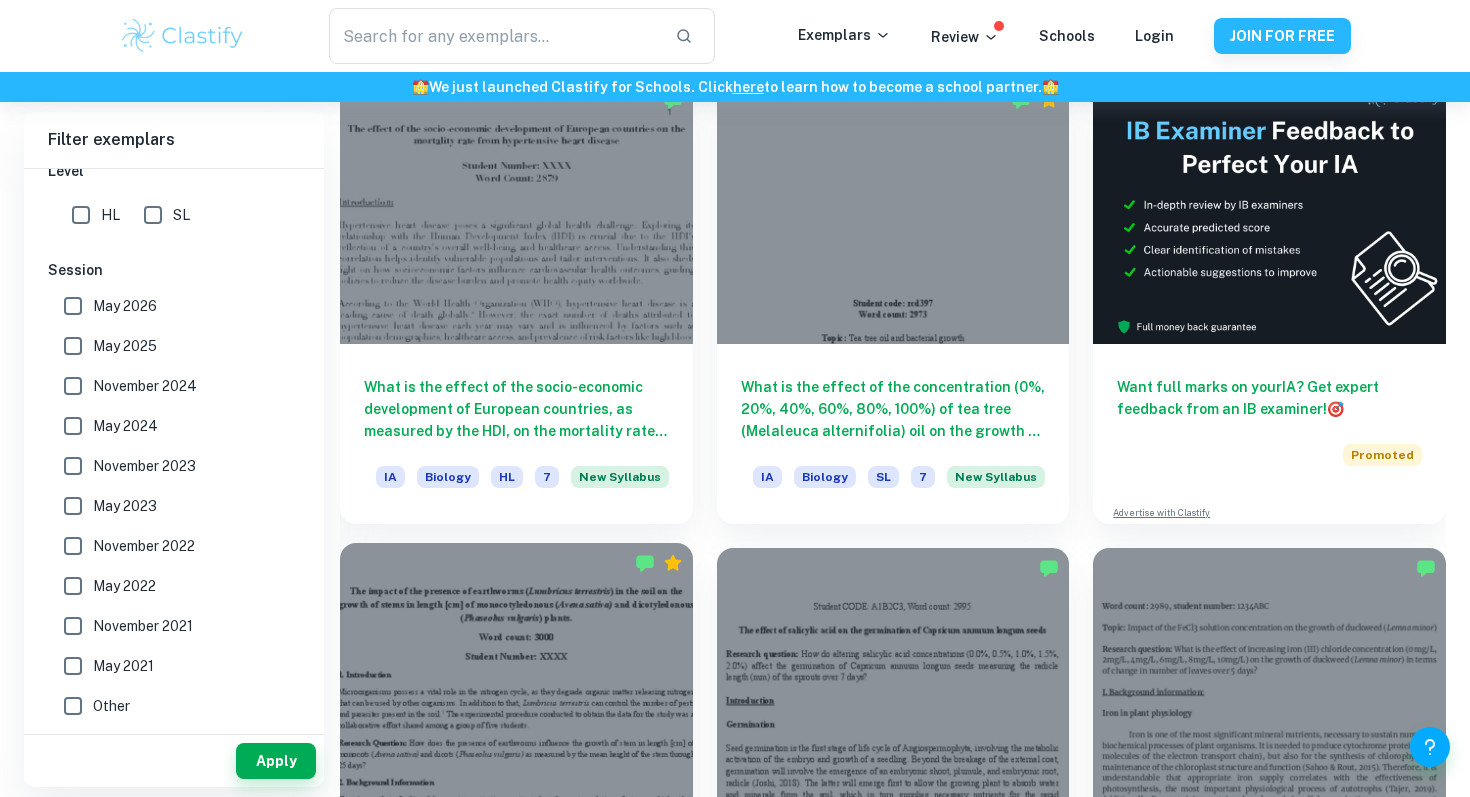 scroll, scrollTop: 661, scrollLeft: 0, axis: vertical 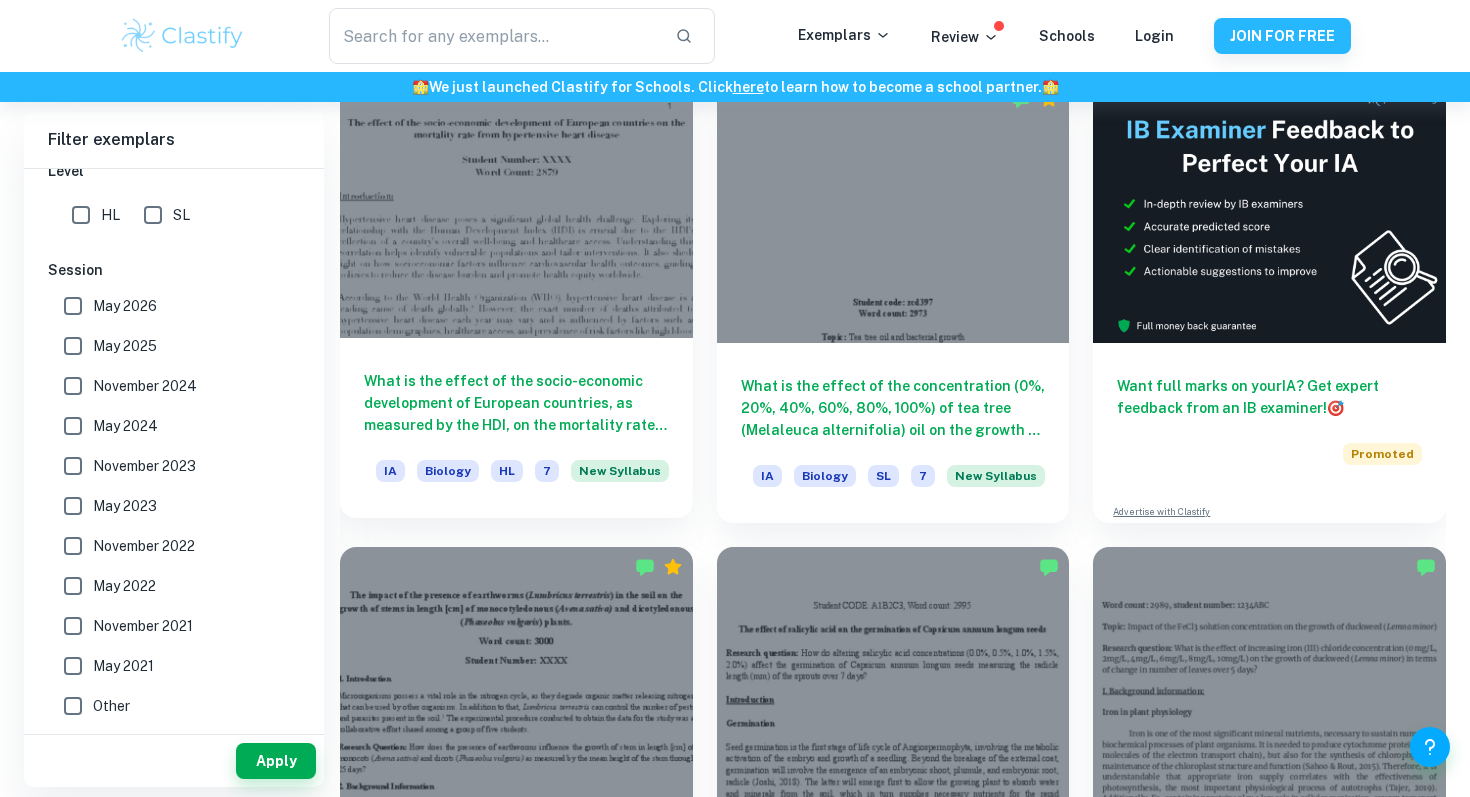 click on "What is the effect of the socio-economic development of European countries, as measured by the HDI, on the mortality rate from hypertensive heart disease within the older population (50+)?" at bounding box center (516, 403) 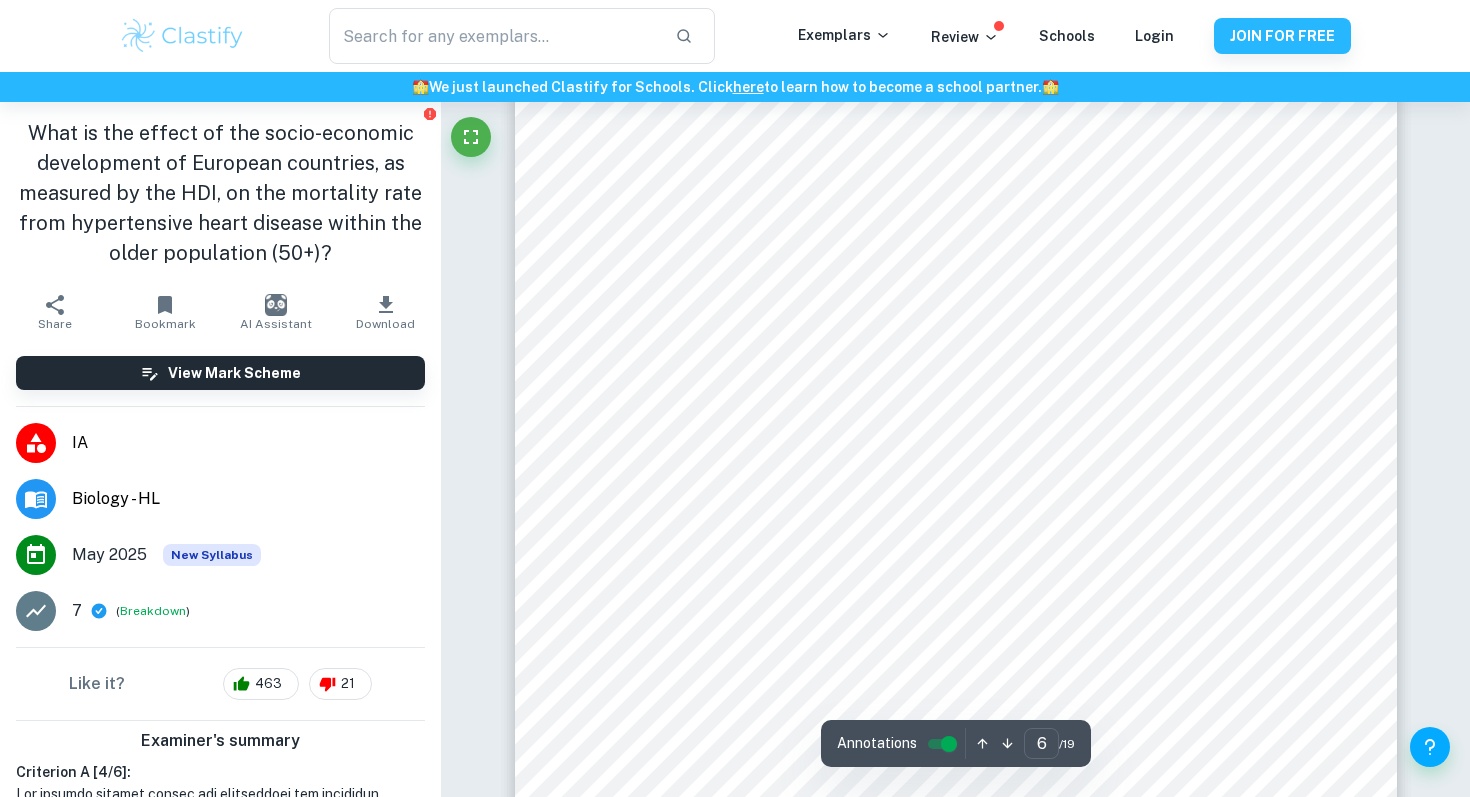 scroll, scrollTop: 7035, scrollLeft: 0, axis: vertical 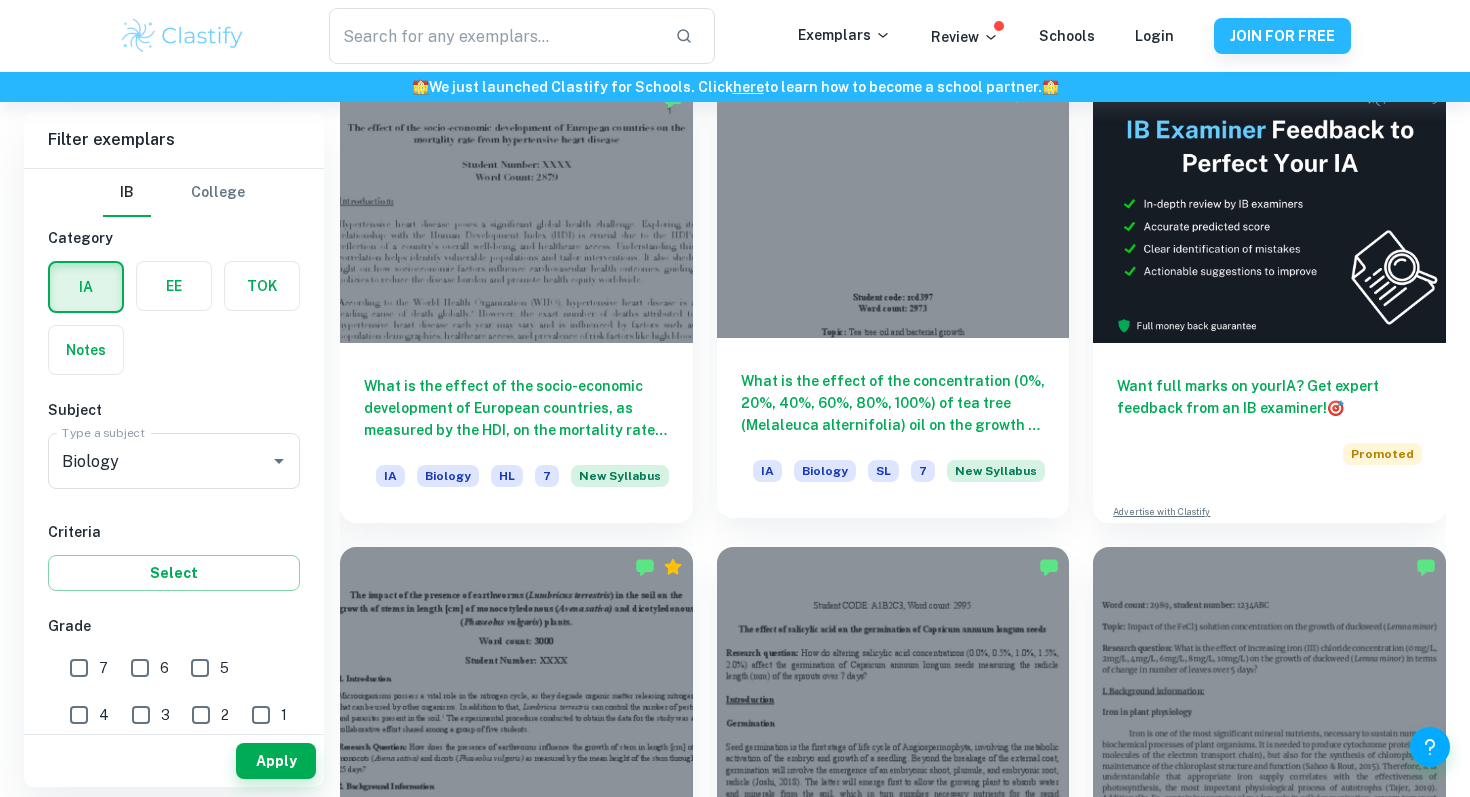 click on "What is the effect of the concentration (0%, 20%, 40%, 60%, 80%, 100%) of tea tree (Melaleuca alternifolia) oil on the growth of bacteria (non-pathogenic DH5- Alpha Escherichia coli) measured in the diameter of the inhibition zone around the paper disc?" at bounding box center (893, 403) 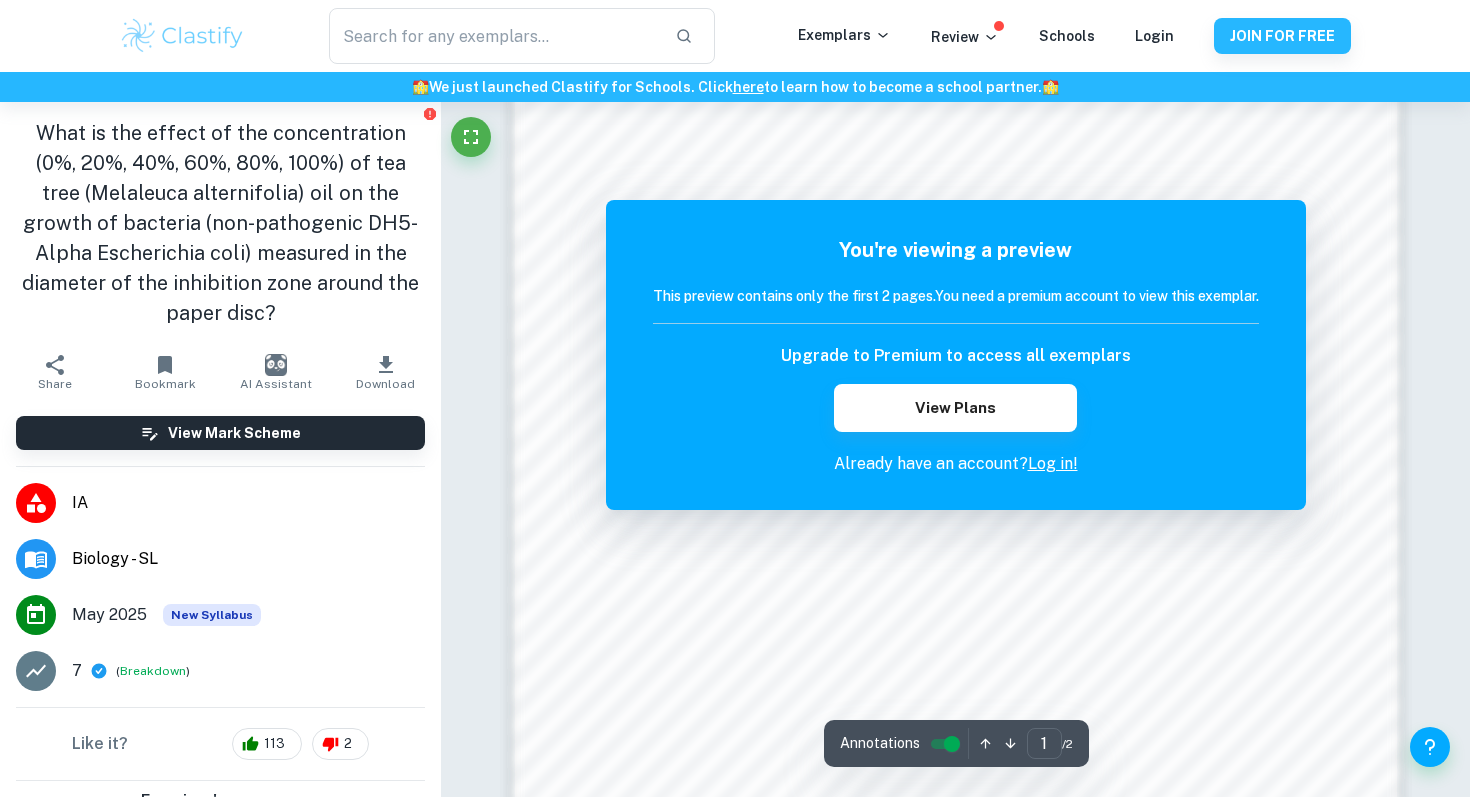 scroll, scrollTop: 1967, scrollLeft: 0, axis: vertical 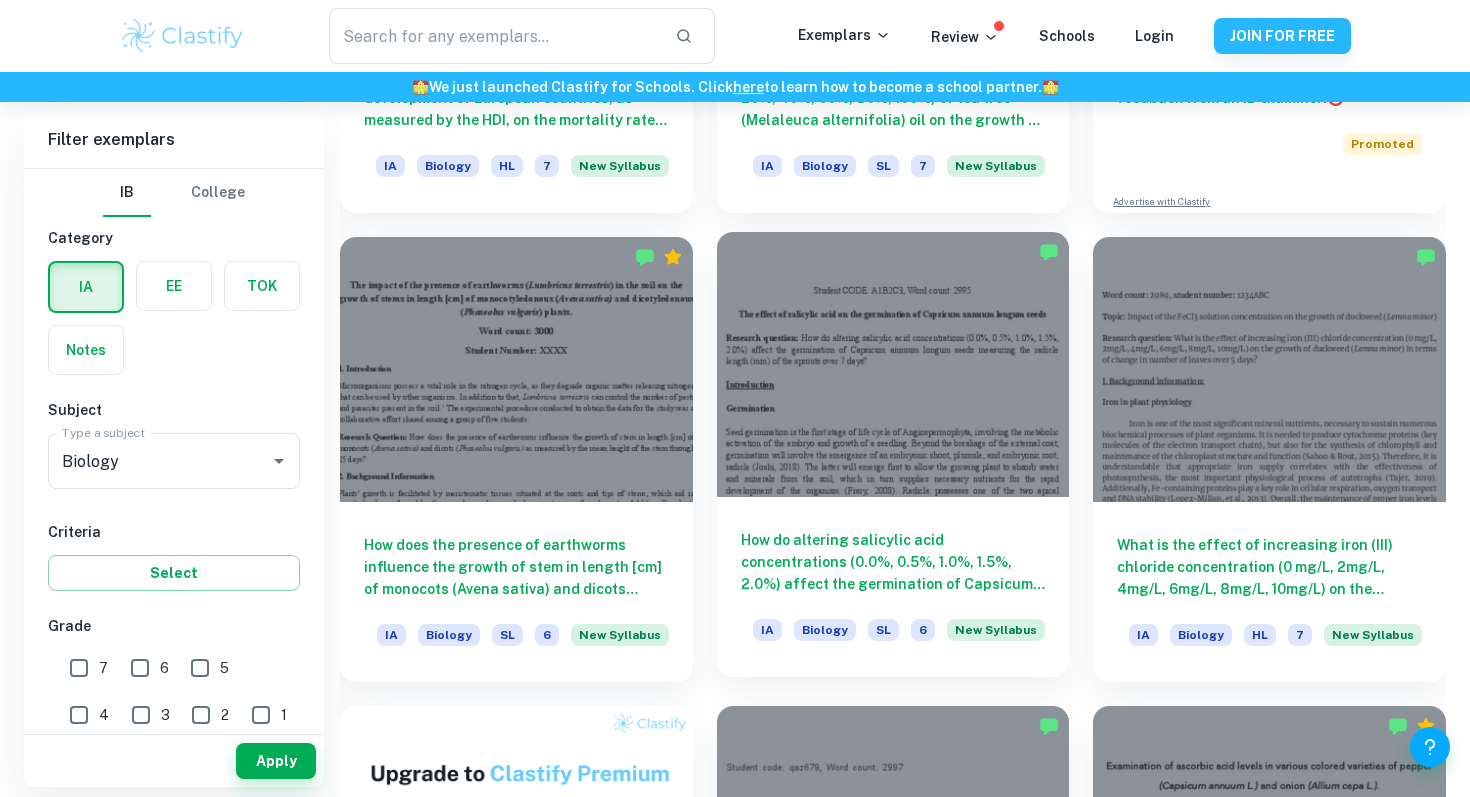click on "How do altering salicylic acid concentrations (0.0%, 0.5%, 1.0%, 1.5%, 2.0%) affect the germination of Capsicum annuum longum seeds measuring the radicle length (mm) of the sprouts over 7 days?" at bounding box center (893, 562) 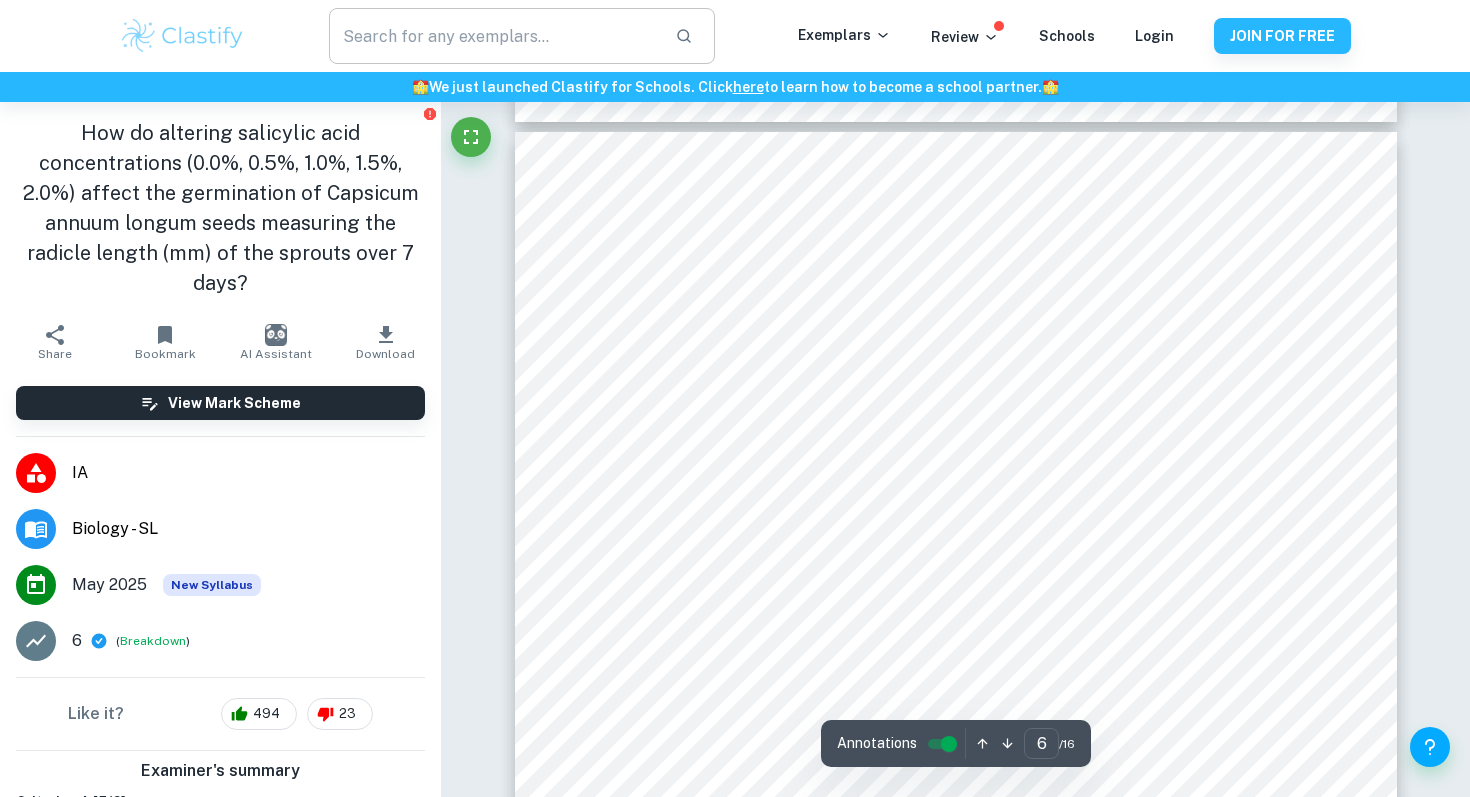 scroll, scrollTop: 6556, scrollLeft: 0, axis: vertical 